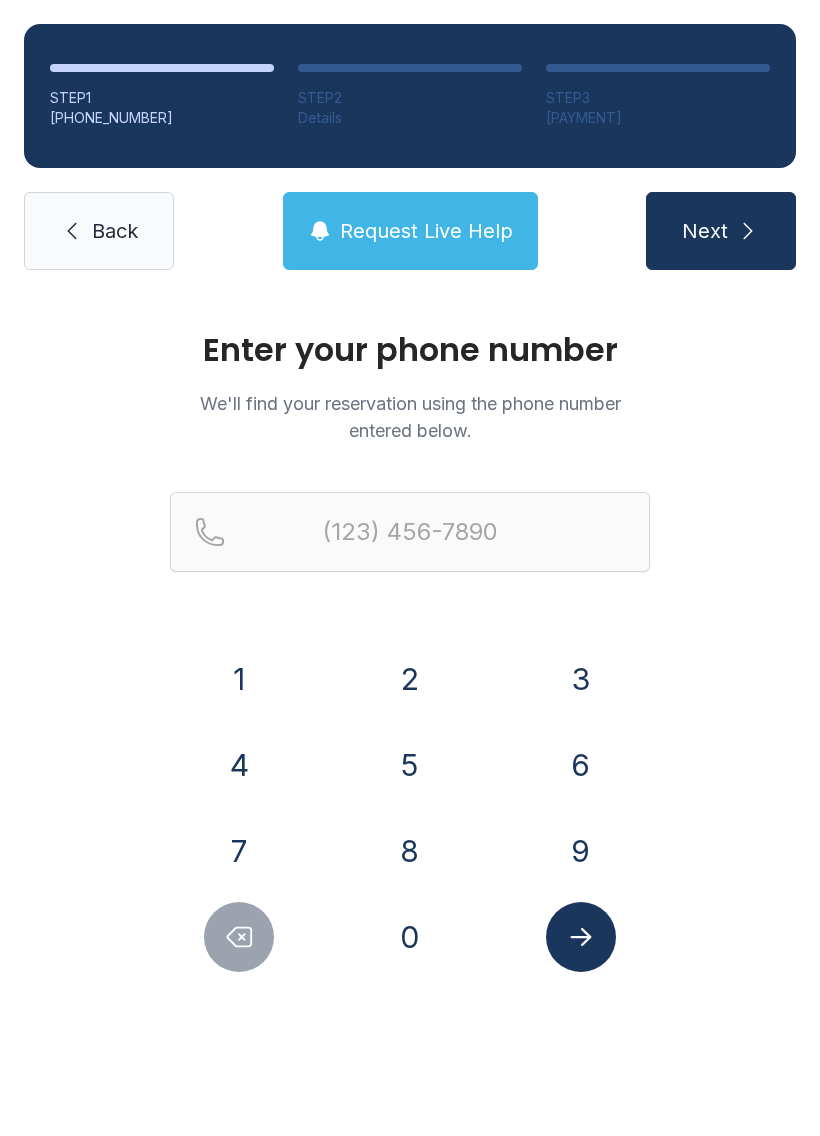 scroll, scrollTop: 0, scrollLeft: 0, axis: both 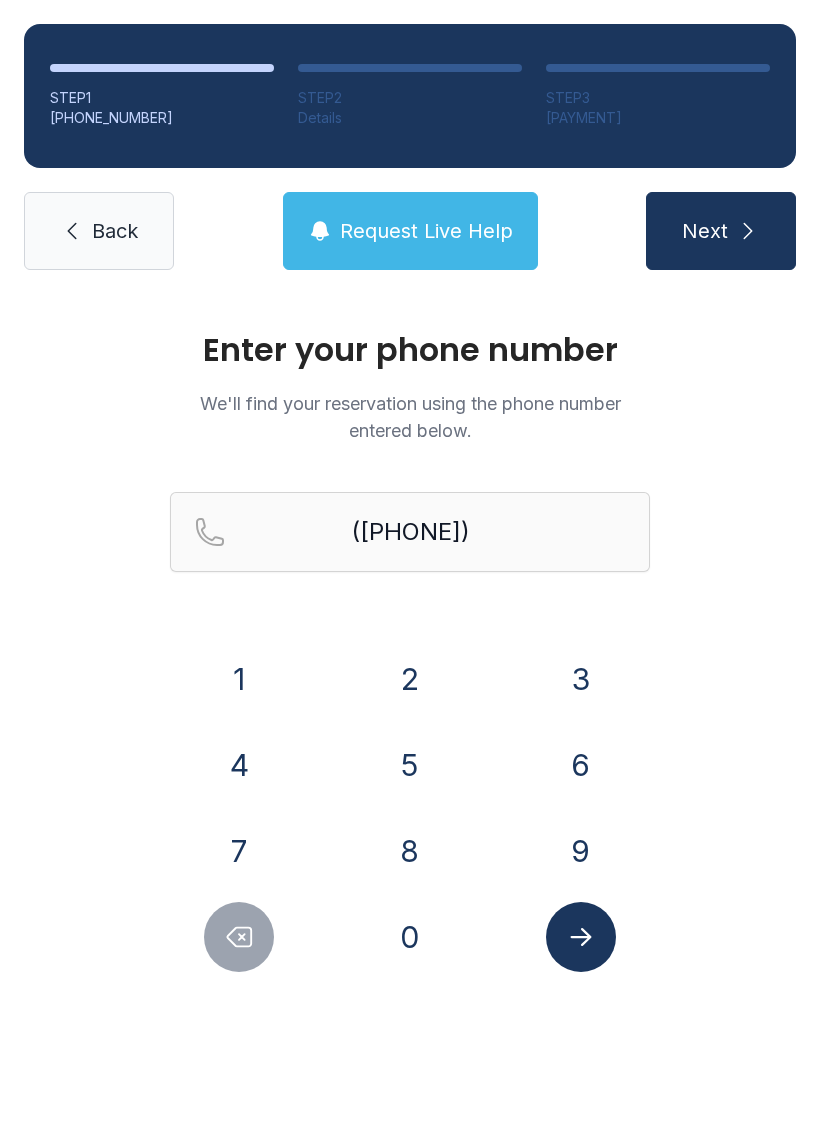 click on "5" at bounding box center [239, 679] 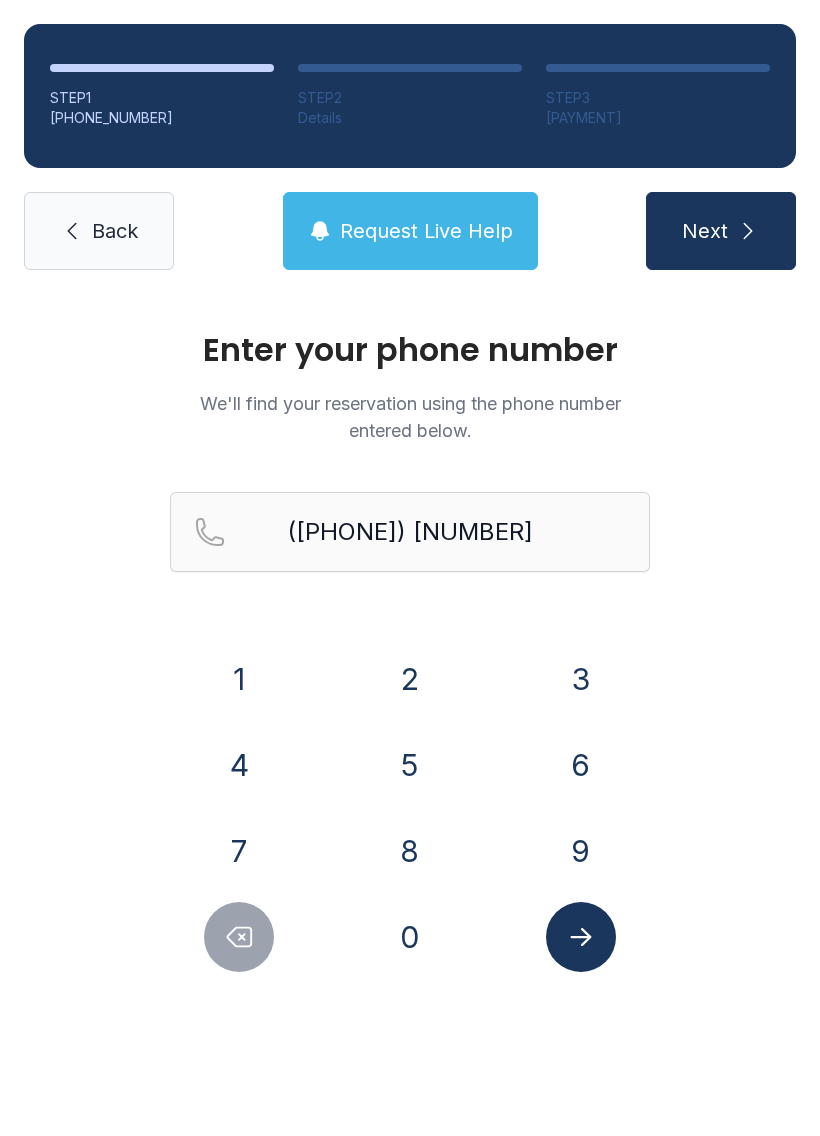 click on "3" at bounding box center [239, 679] 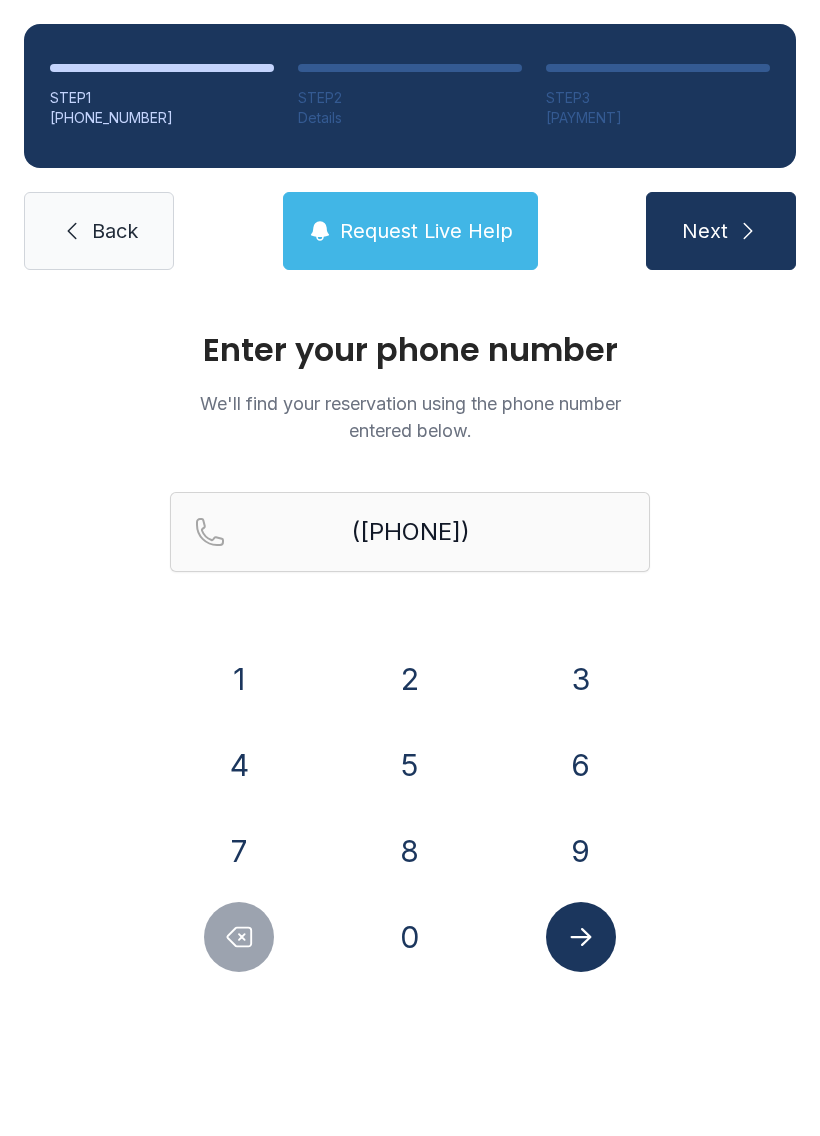 click on "7" at bounding box center [239, 679] 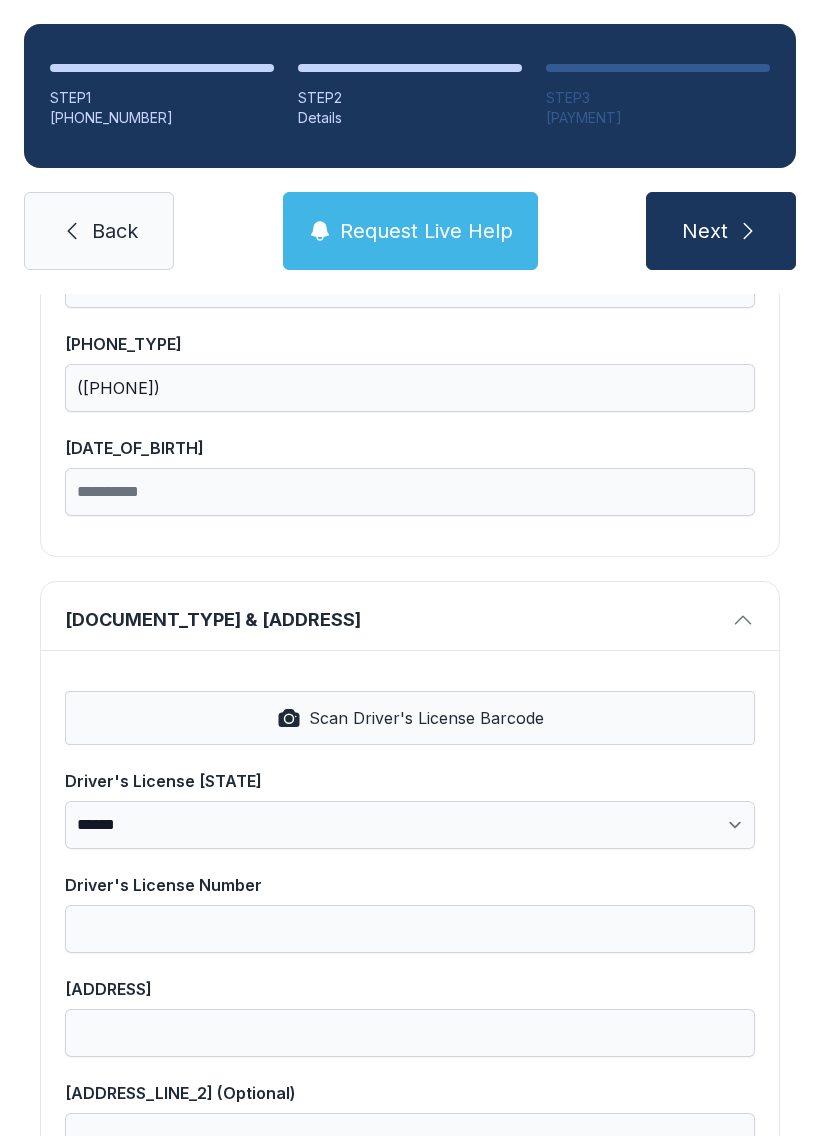 scroll, scrollTop: 504, scrollLeft: 0, axis: vertical 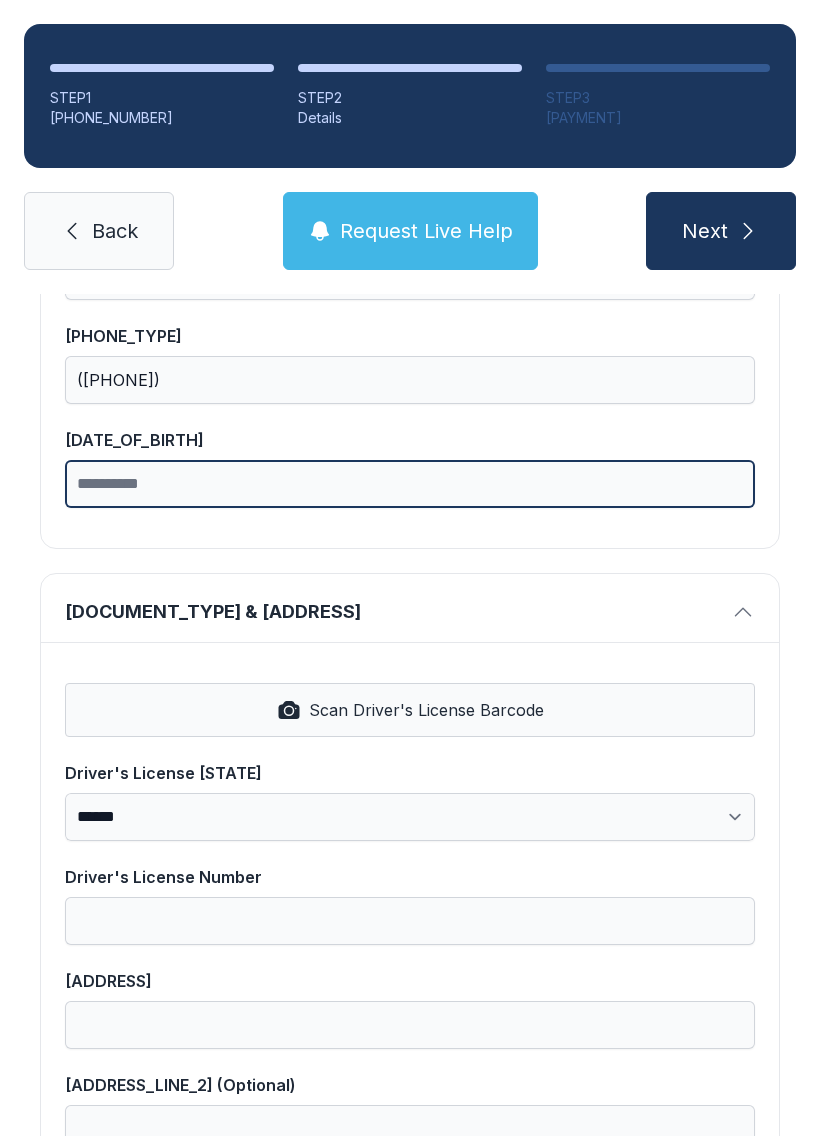 click on "[DATE_OF_BIRTH]" at bounding box center (410, 484) 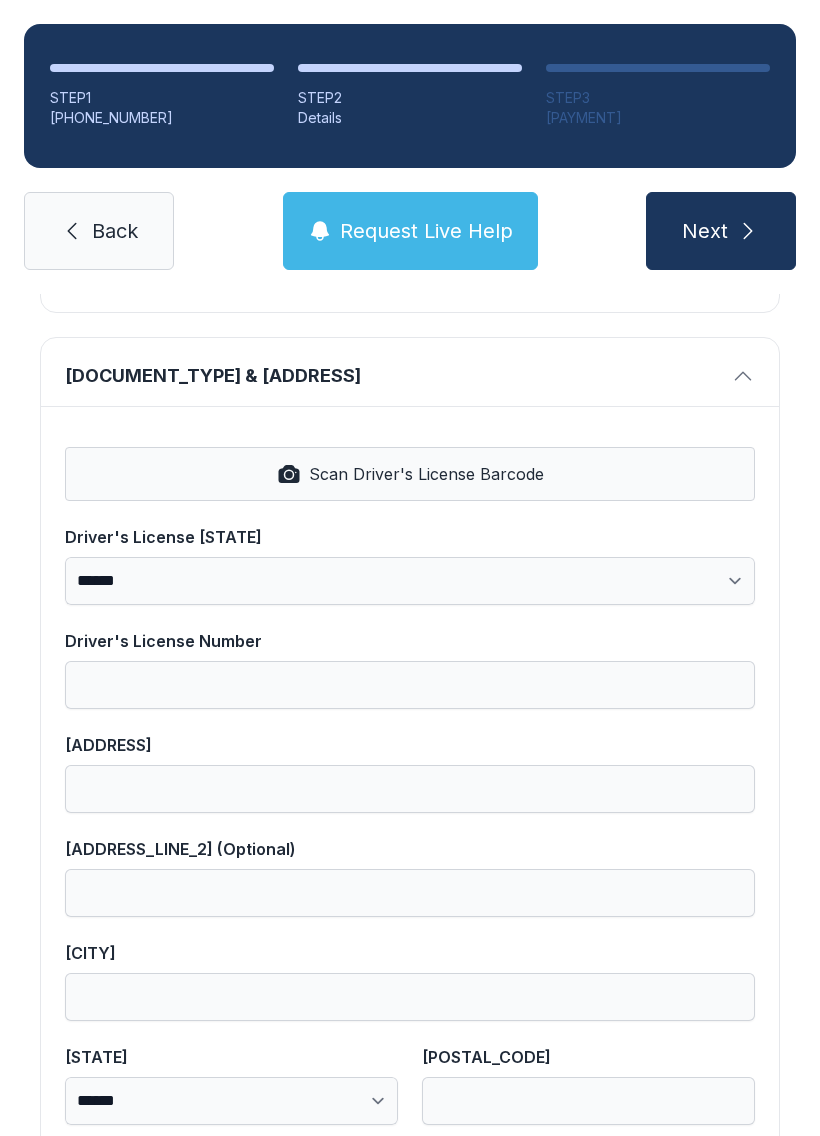 scroll, scrollTop: 742, scrollLeft: 0, axis: vertical 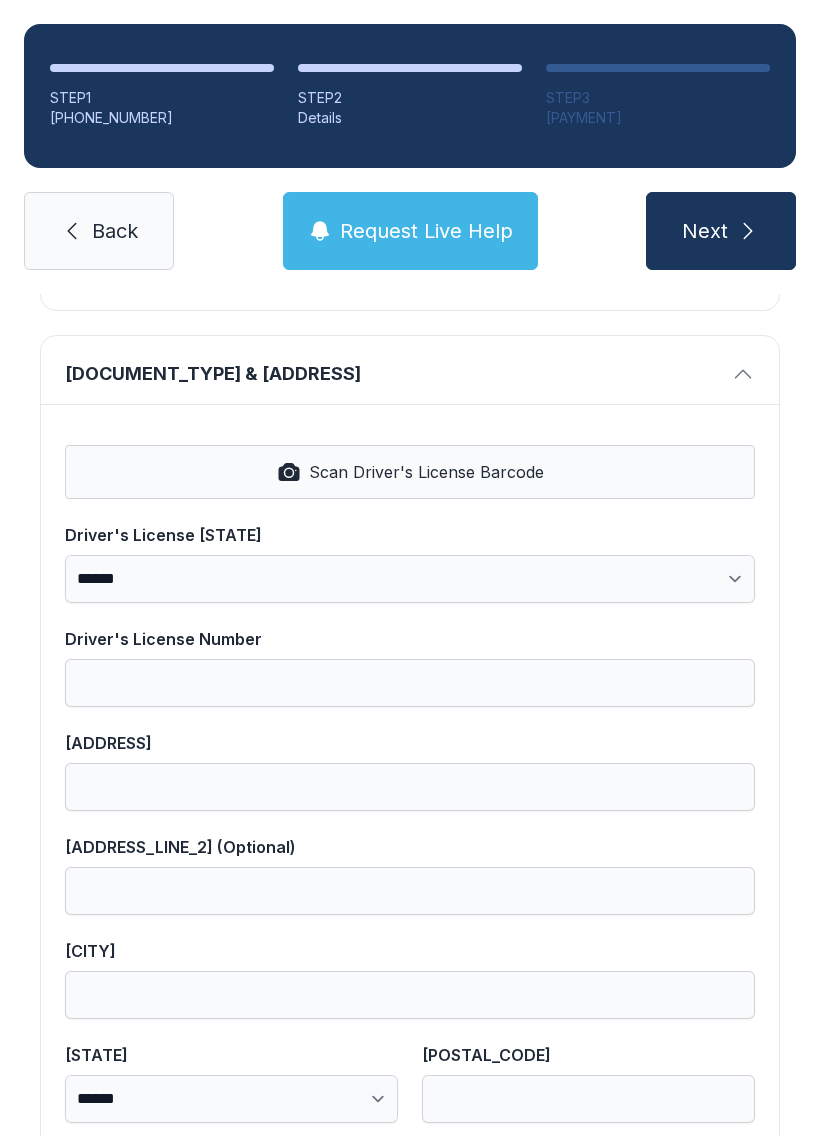 type on "**********" 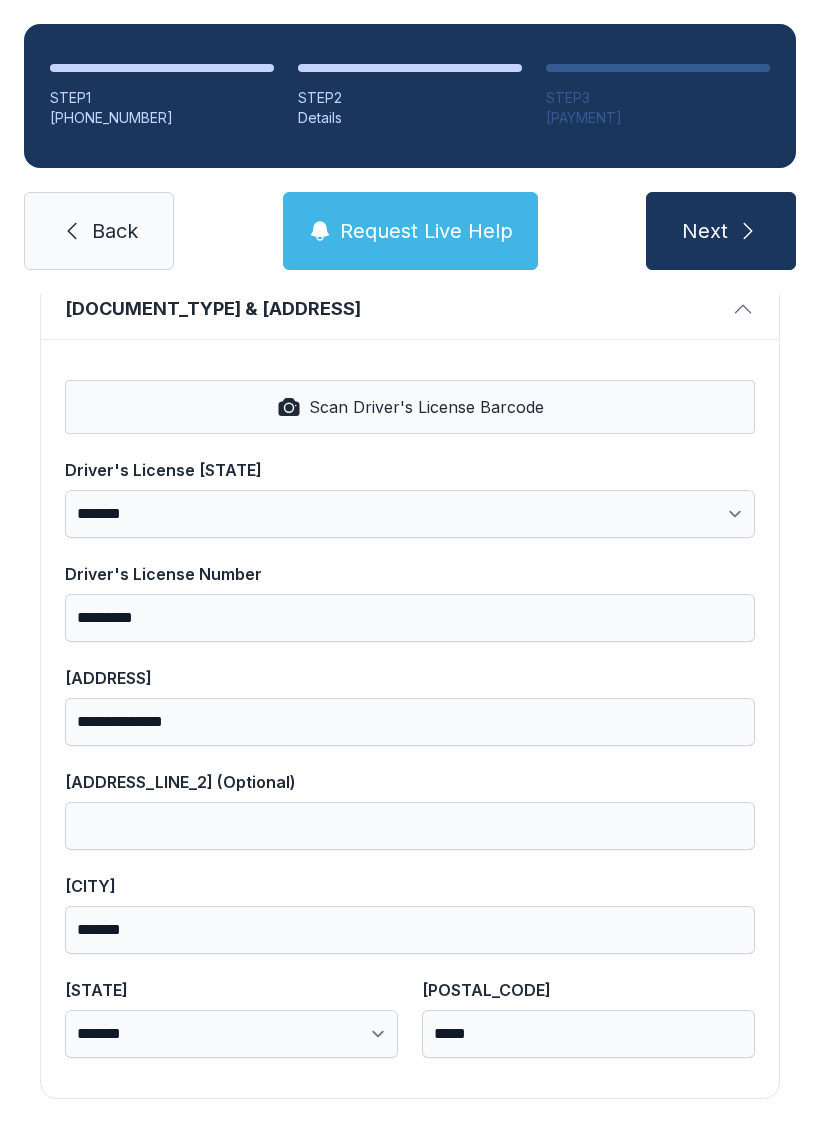 scroll, scrollTop: 806, scrollLeft: 0, axis: vertical 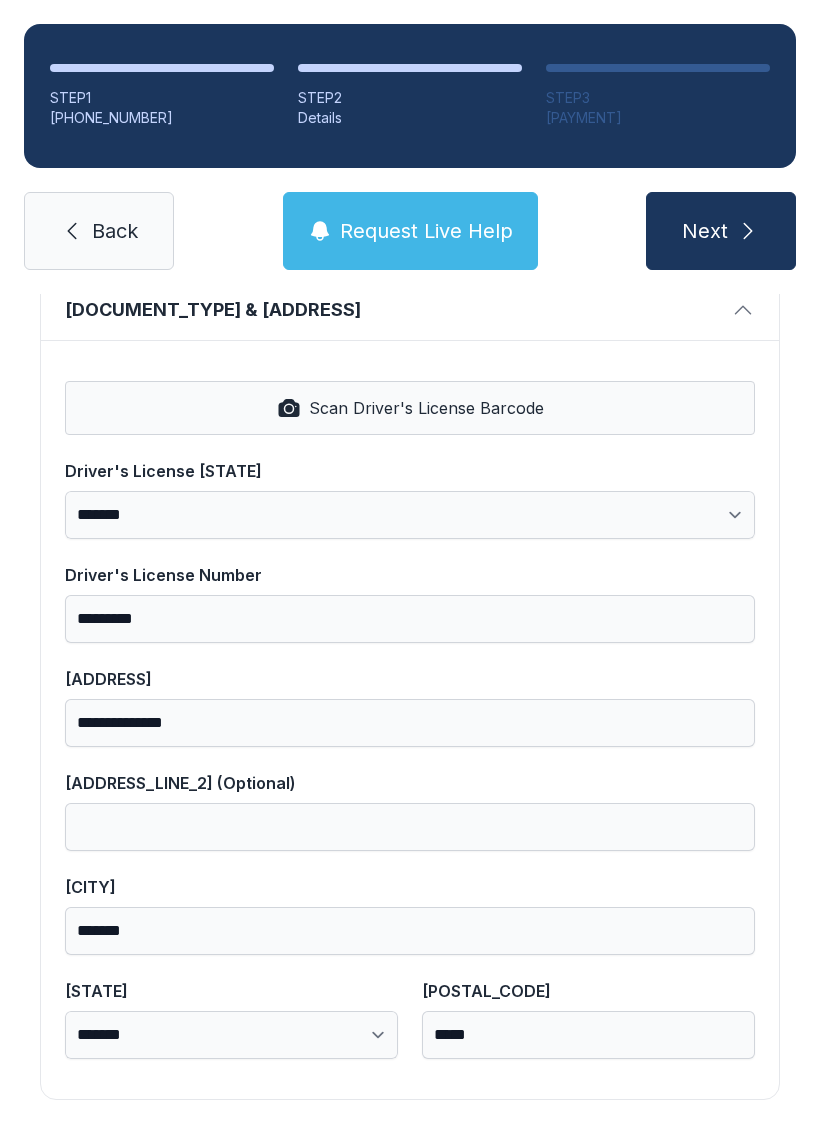 click on "Next" at bounding box center [705, 231] 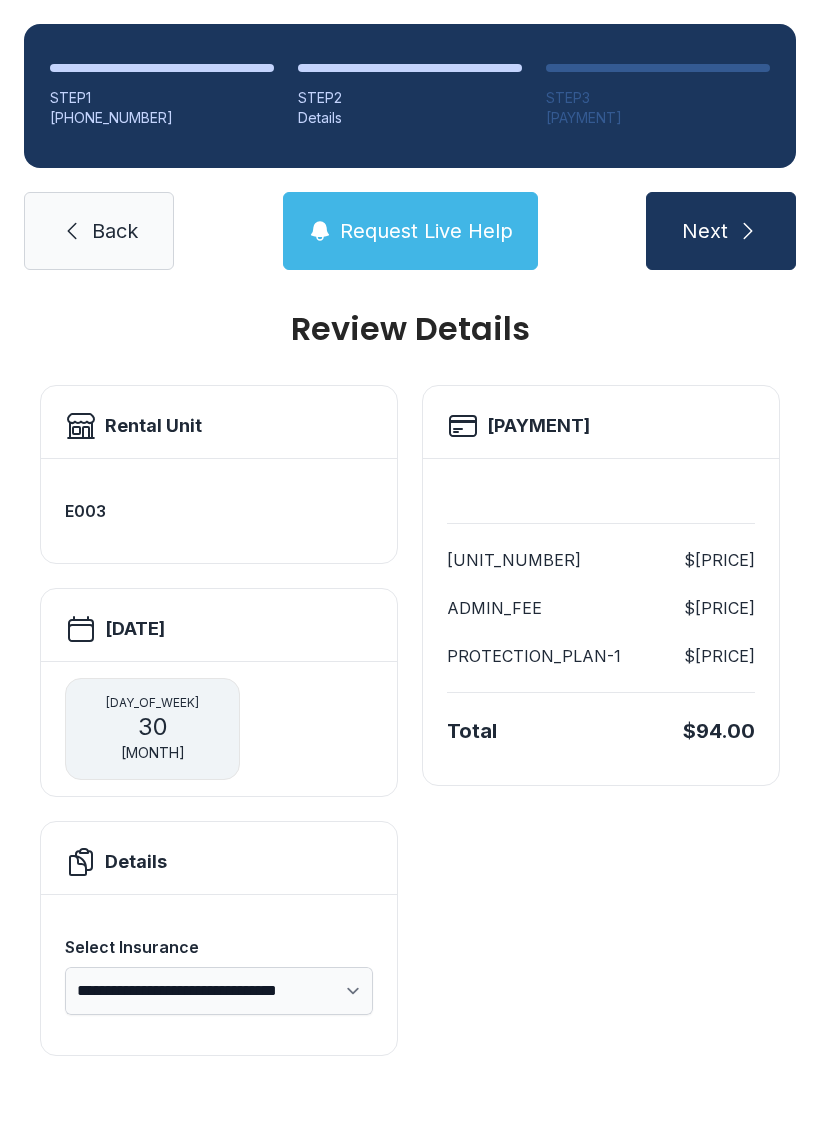 scroll, scrollTop: 0, scrollLeft: 0, axis: both 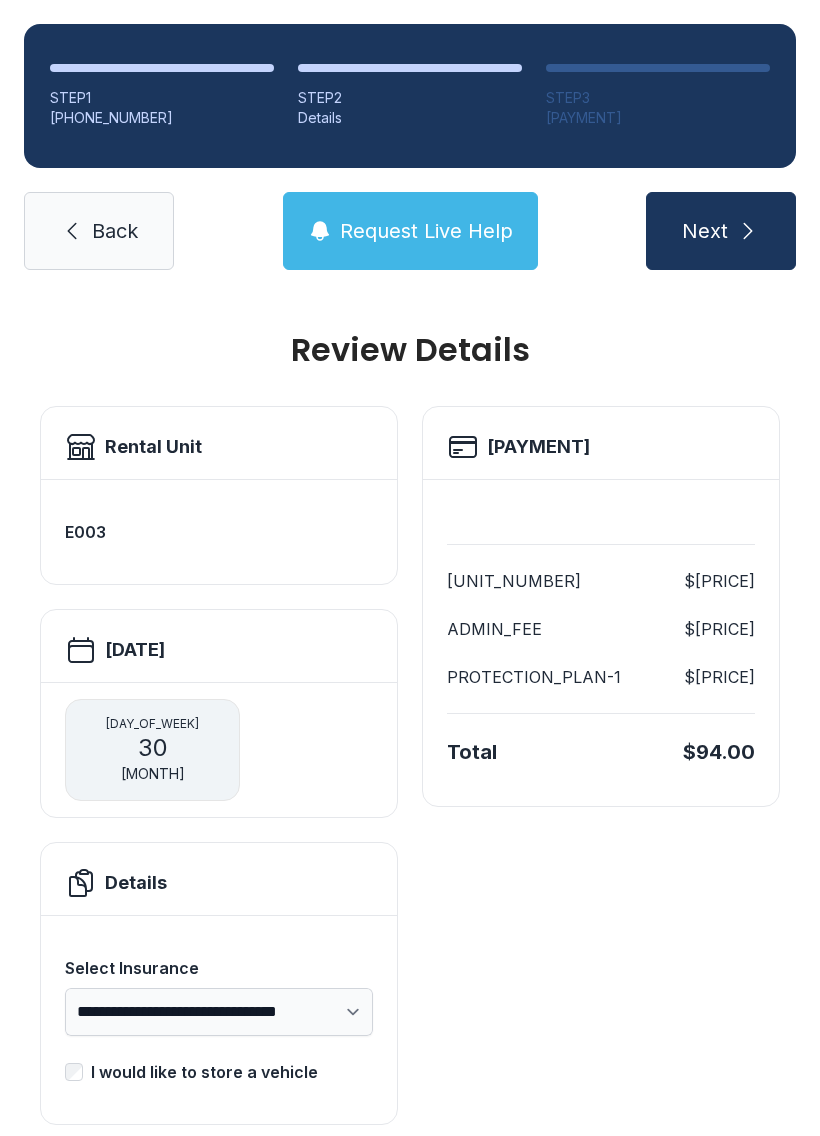 click on "30" at bounding box center [153, 748] 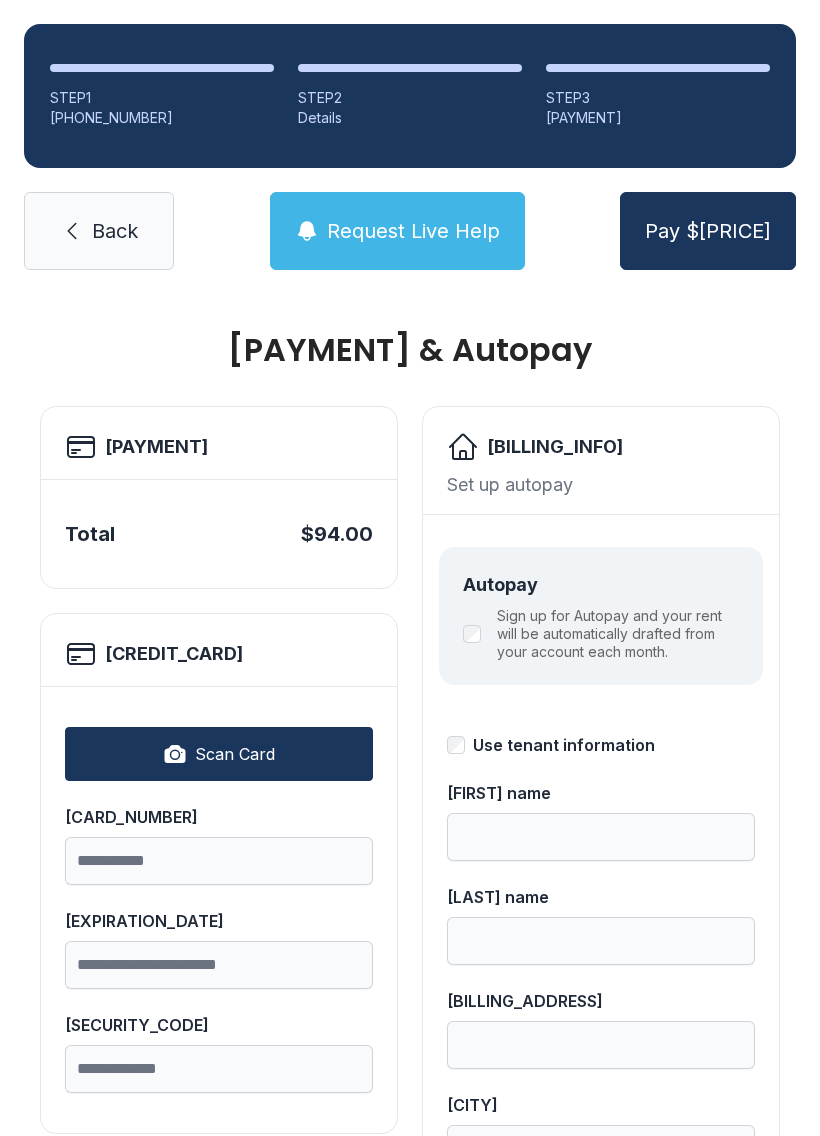 scroll, scrollTop: 1, scrollLeft: 0, axis: vertical 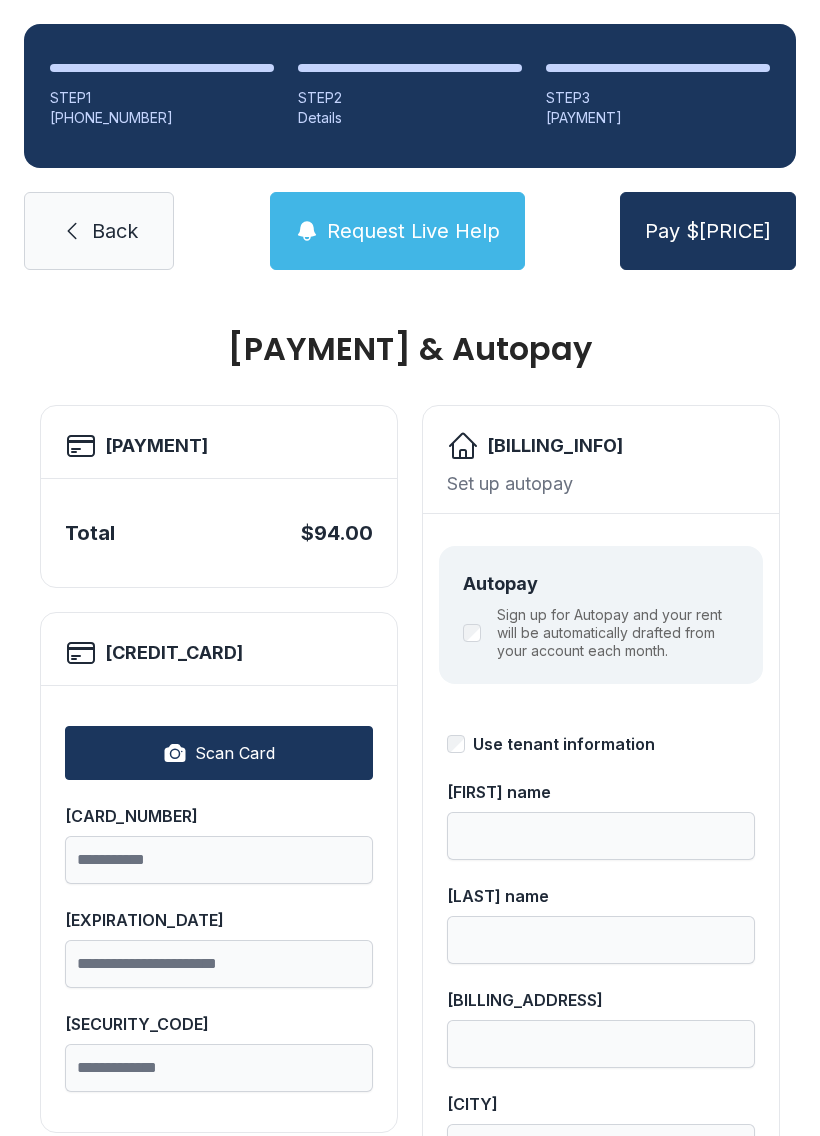click on "Scan Card" at bounding box center [219, 753] 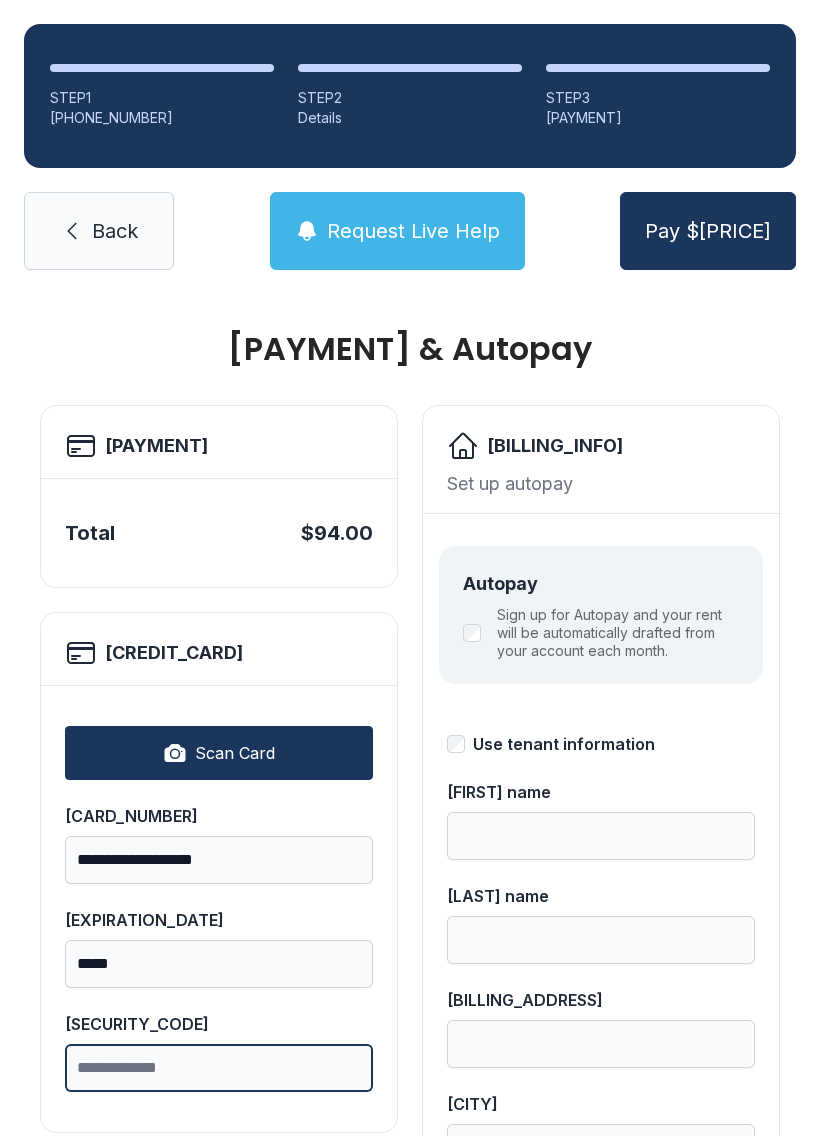 click on "[SECURITY_CODE]" at bounding box center [219, 1068] 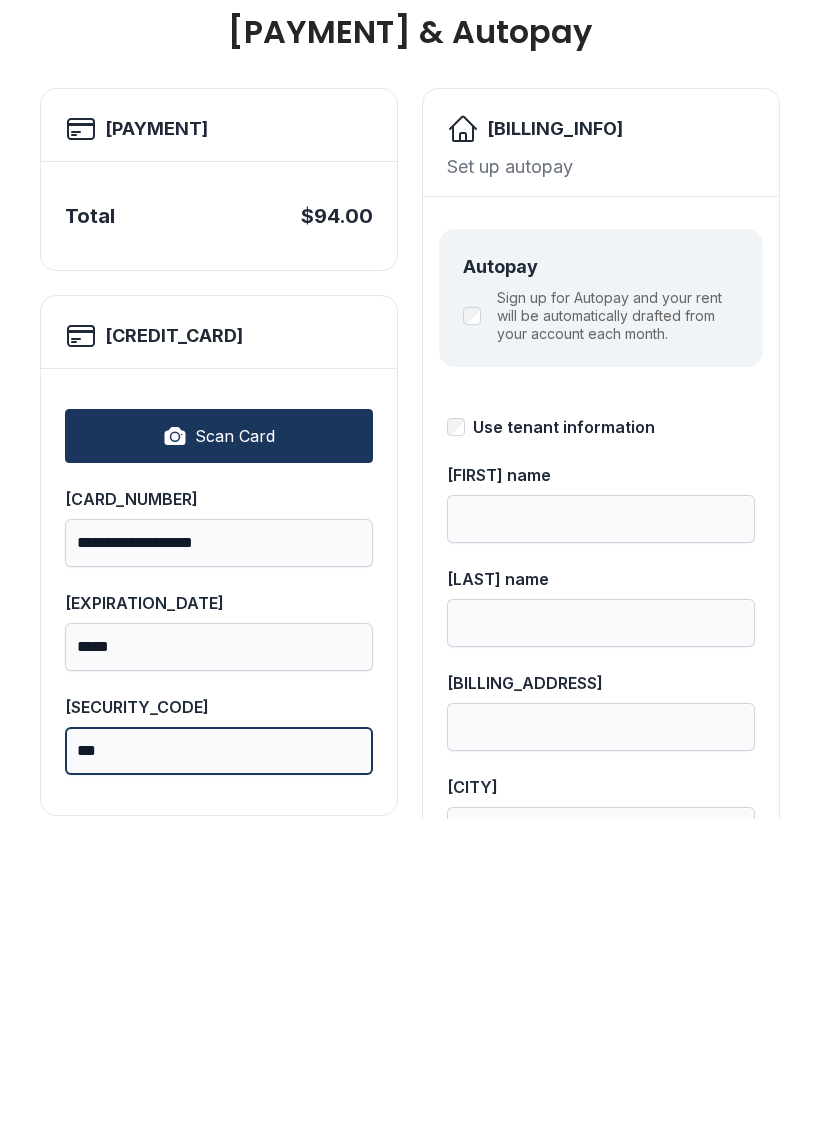 type on "***" 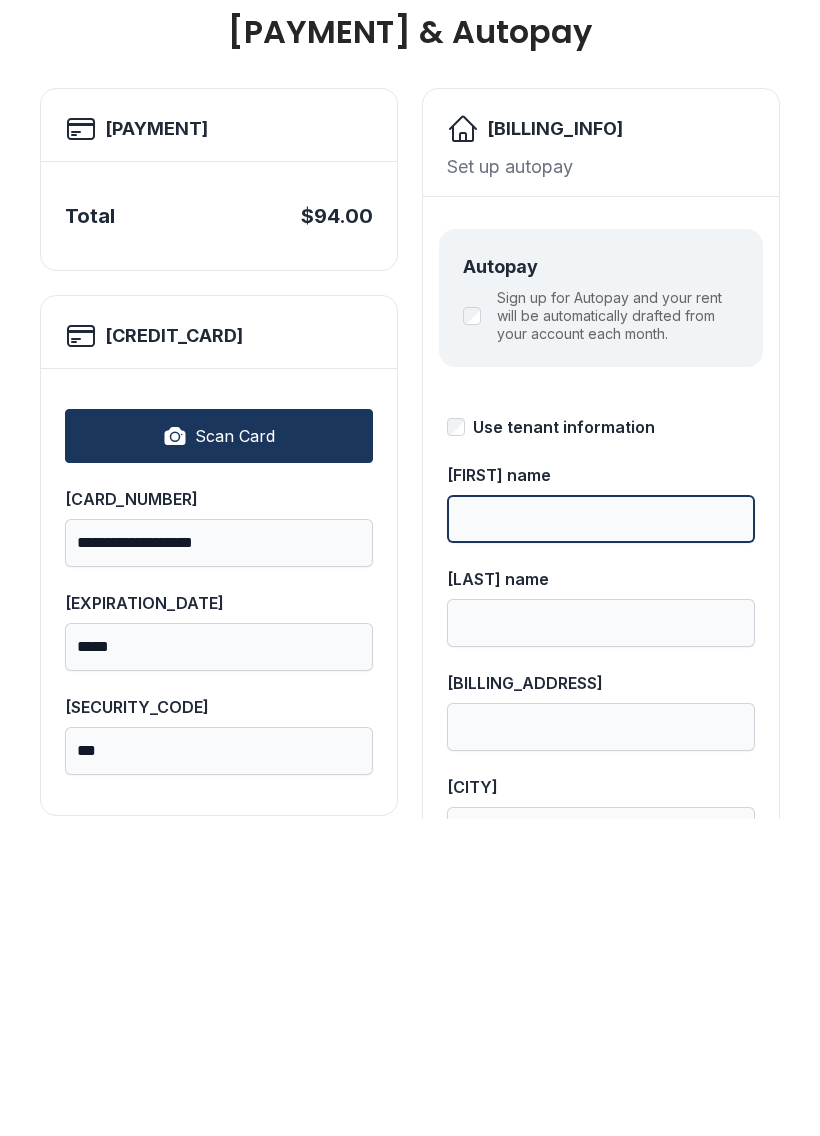 click on "[FIRST] name" at bounding box center [601, 836] 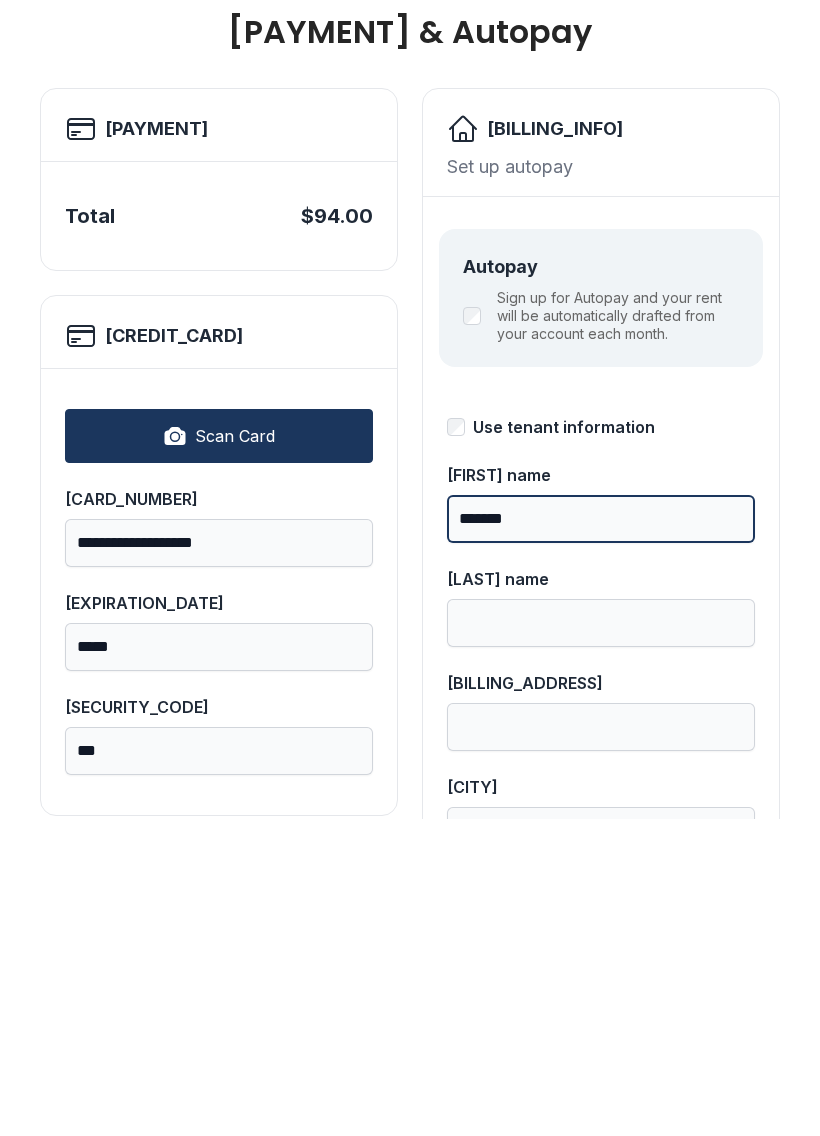 type on "*******" 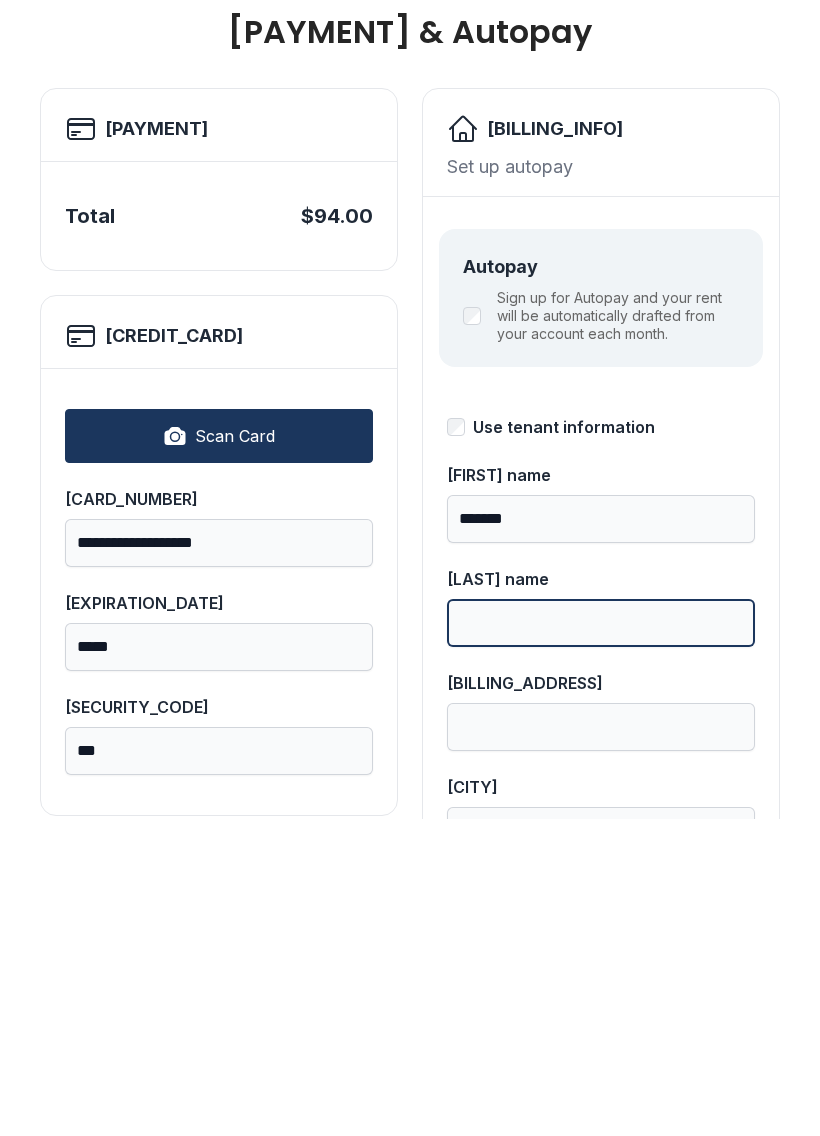 click on "[LAST] name" at bounding box center [601, 940] 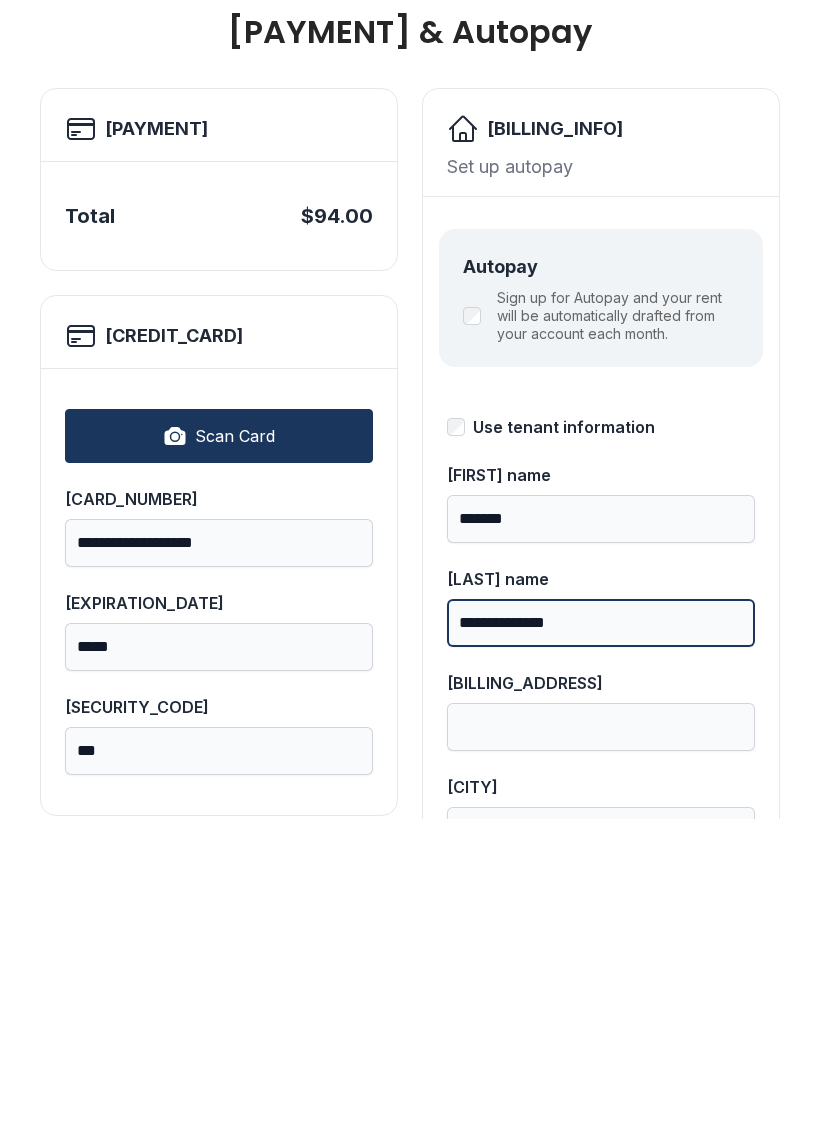 type on "**********" 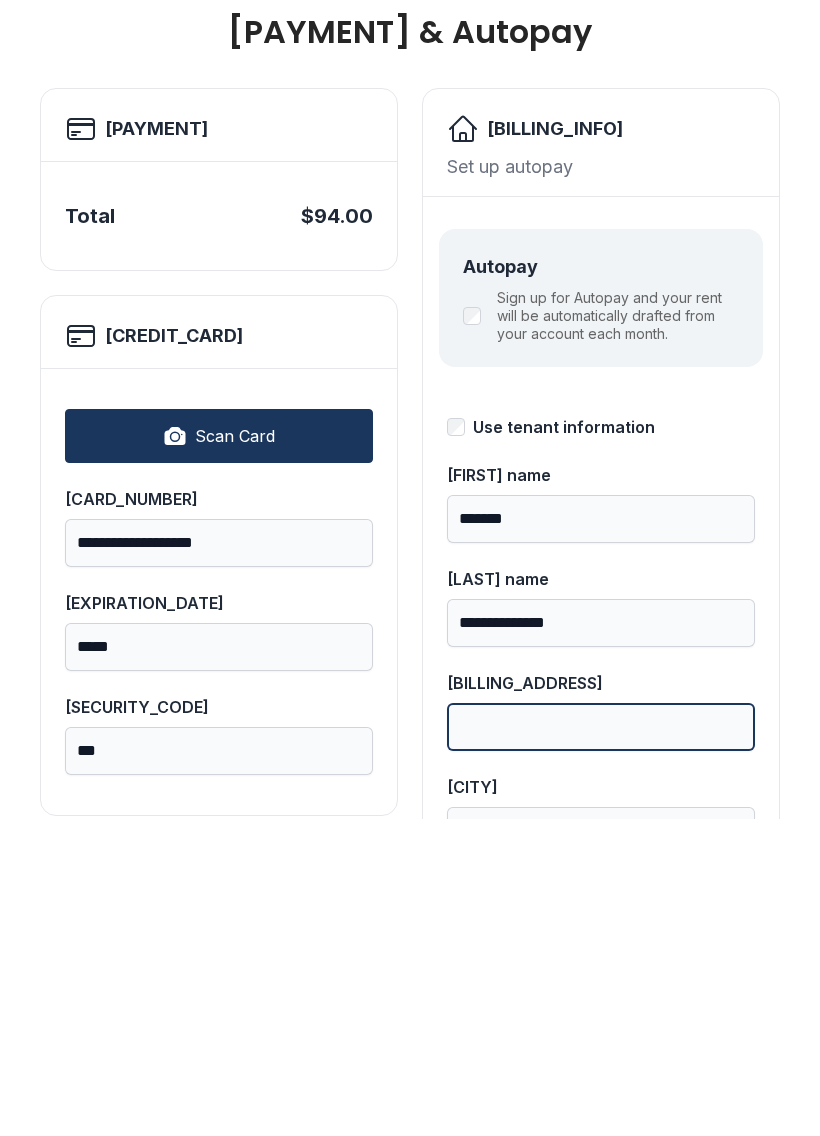 click on "[BILLING_ADDRESS]" at bounding box center (601, 1044) 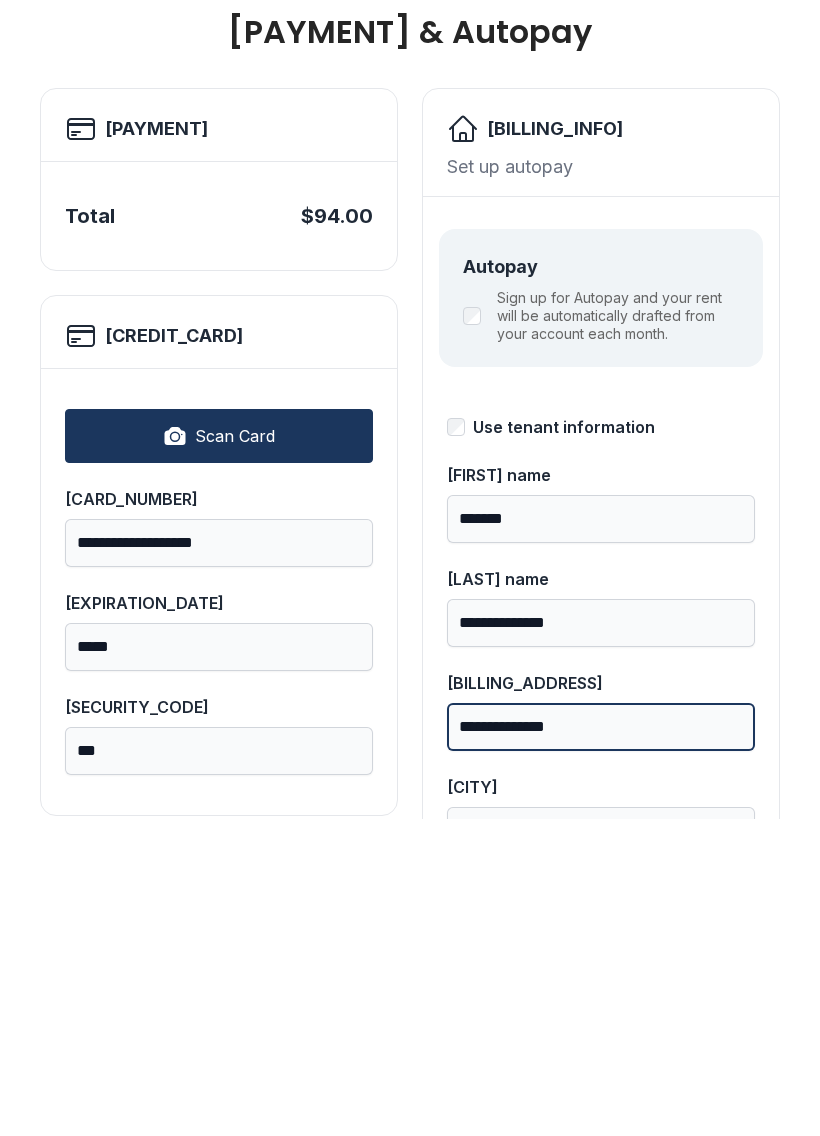 type on "**********" 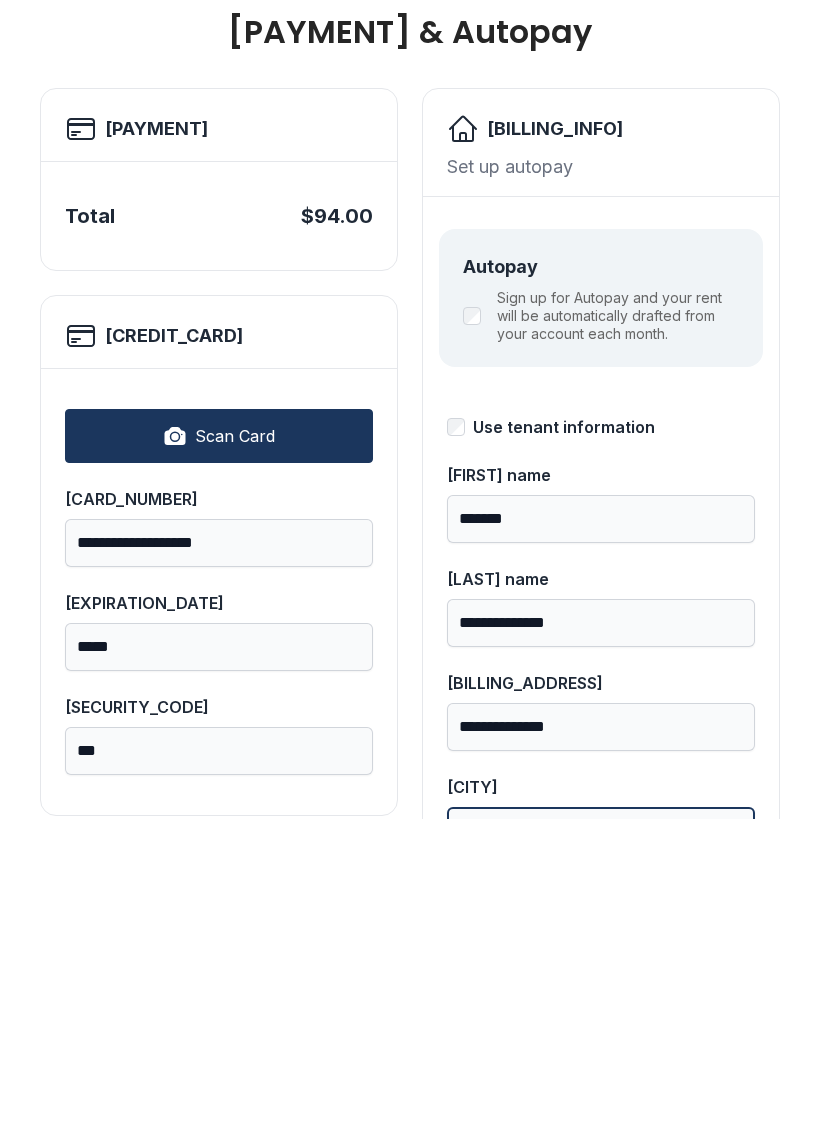 click on "[CITY]" at bounding box center [601, 1148] 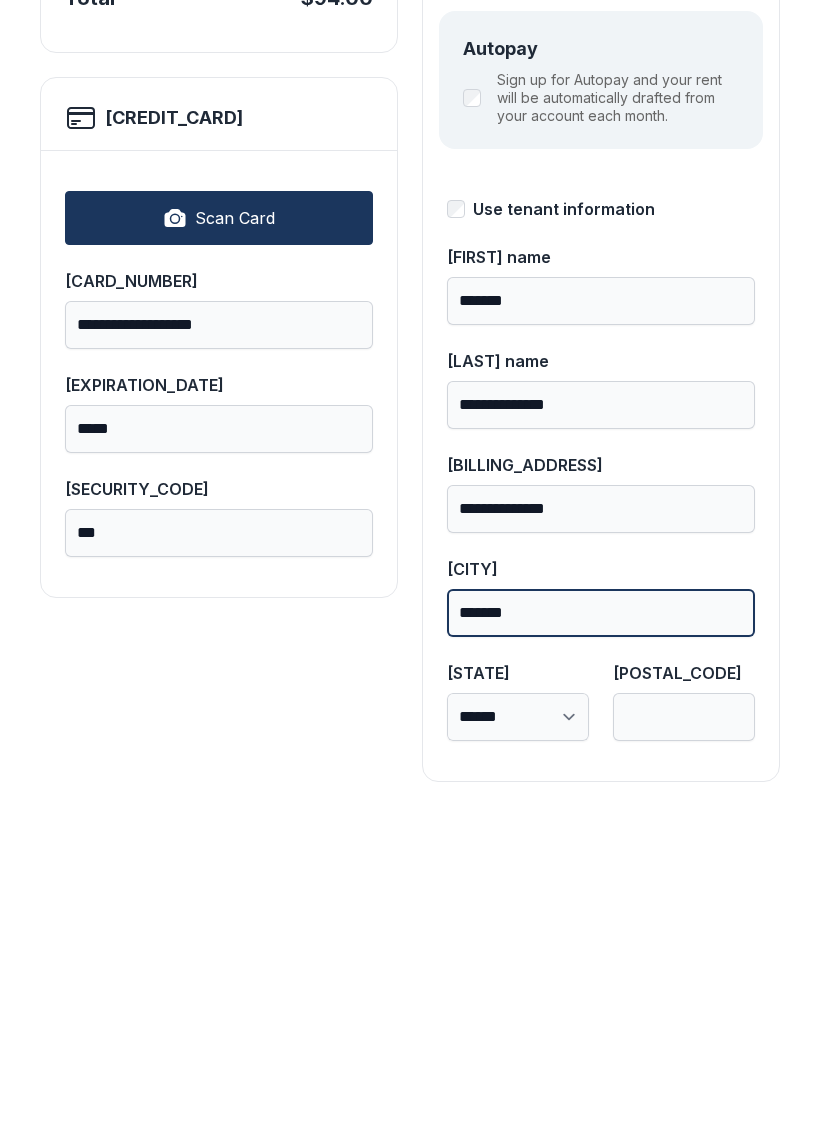 scroll, scrollTop: 218, scrollLeft: 0, axis: vertical 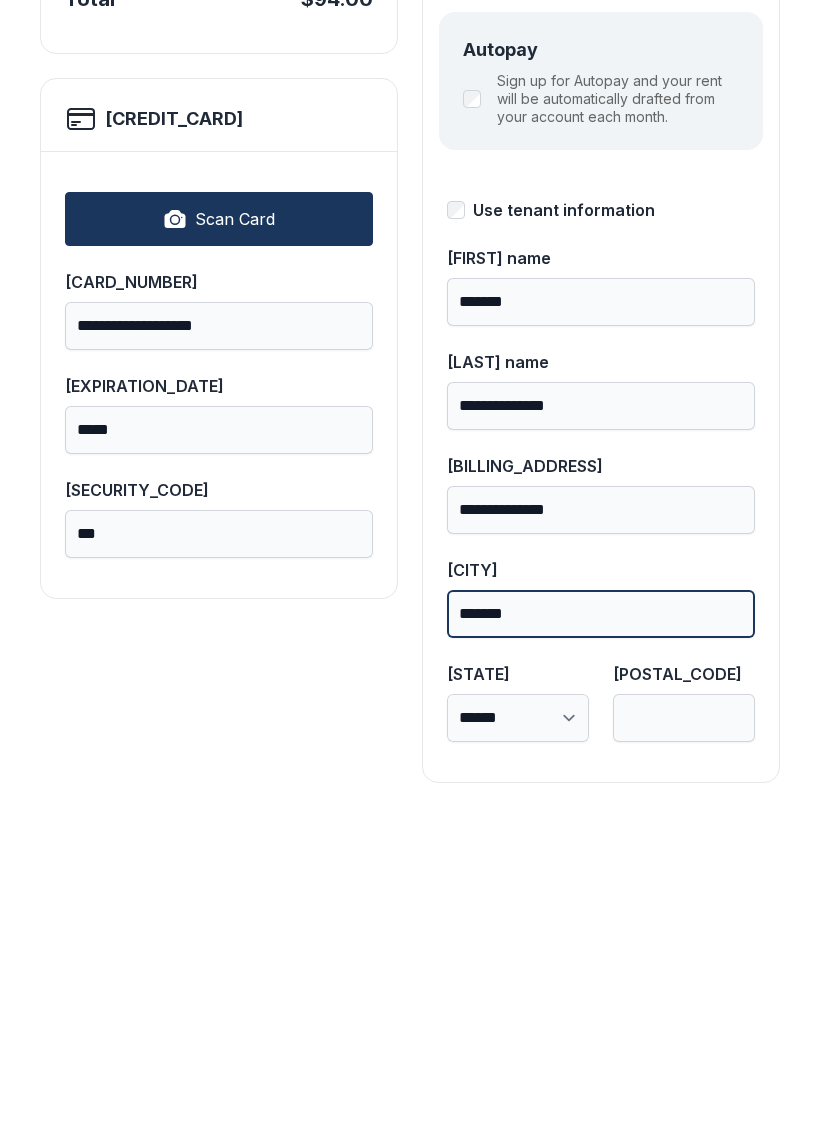type on "*******" 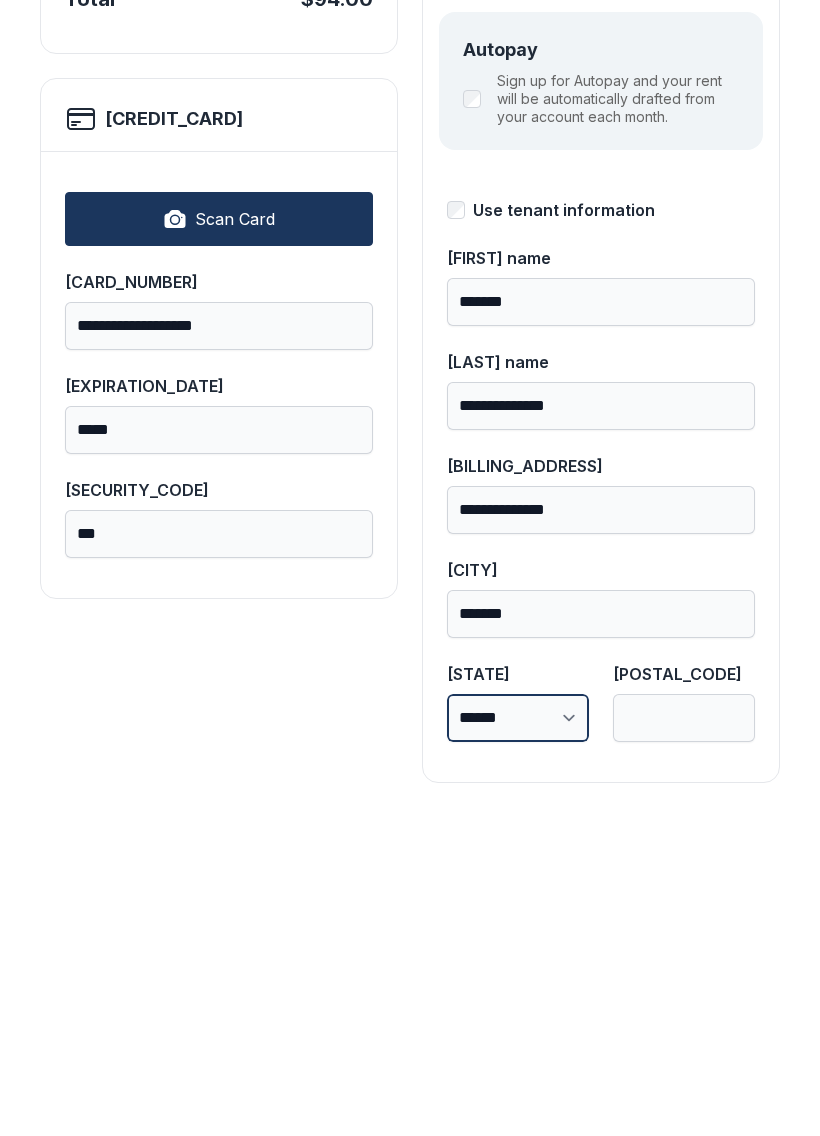 click on "**********" at bounding box center [518, 1035] 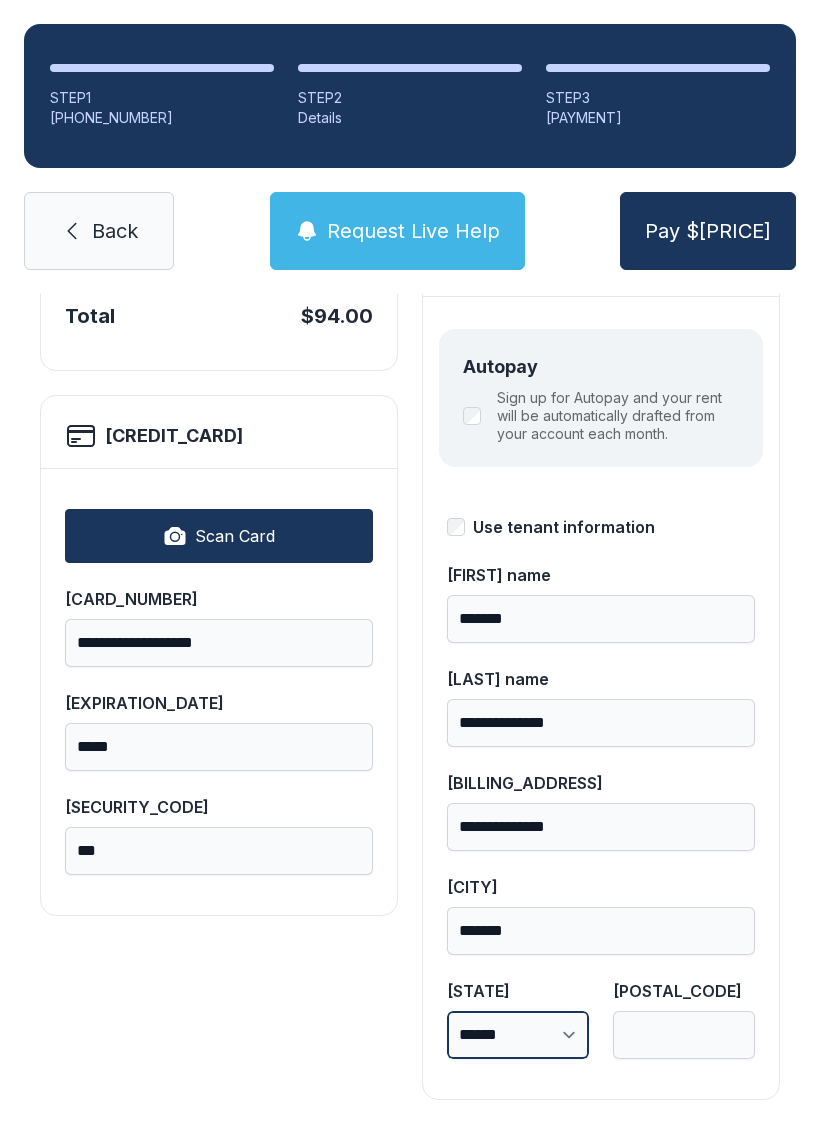 select on "**" 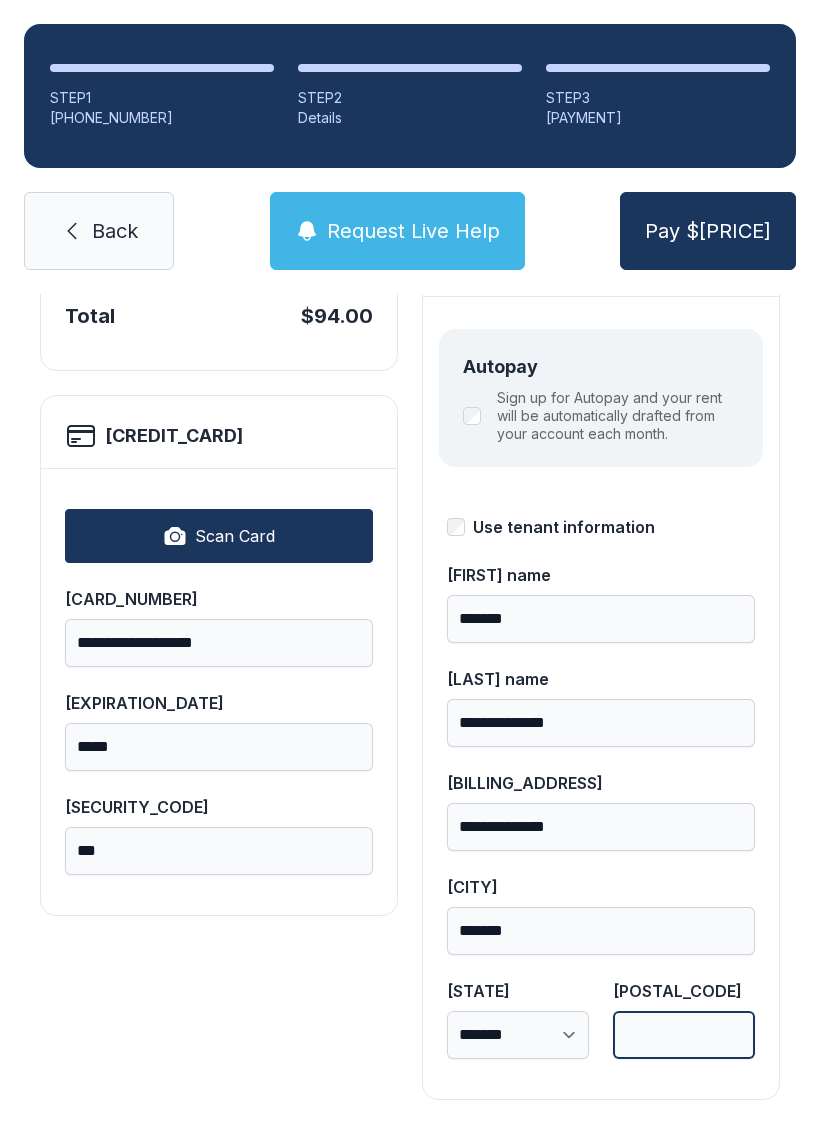 click on "[POSTAL_CODE]" at bounding box center (684, 1035) 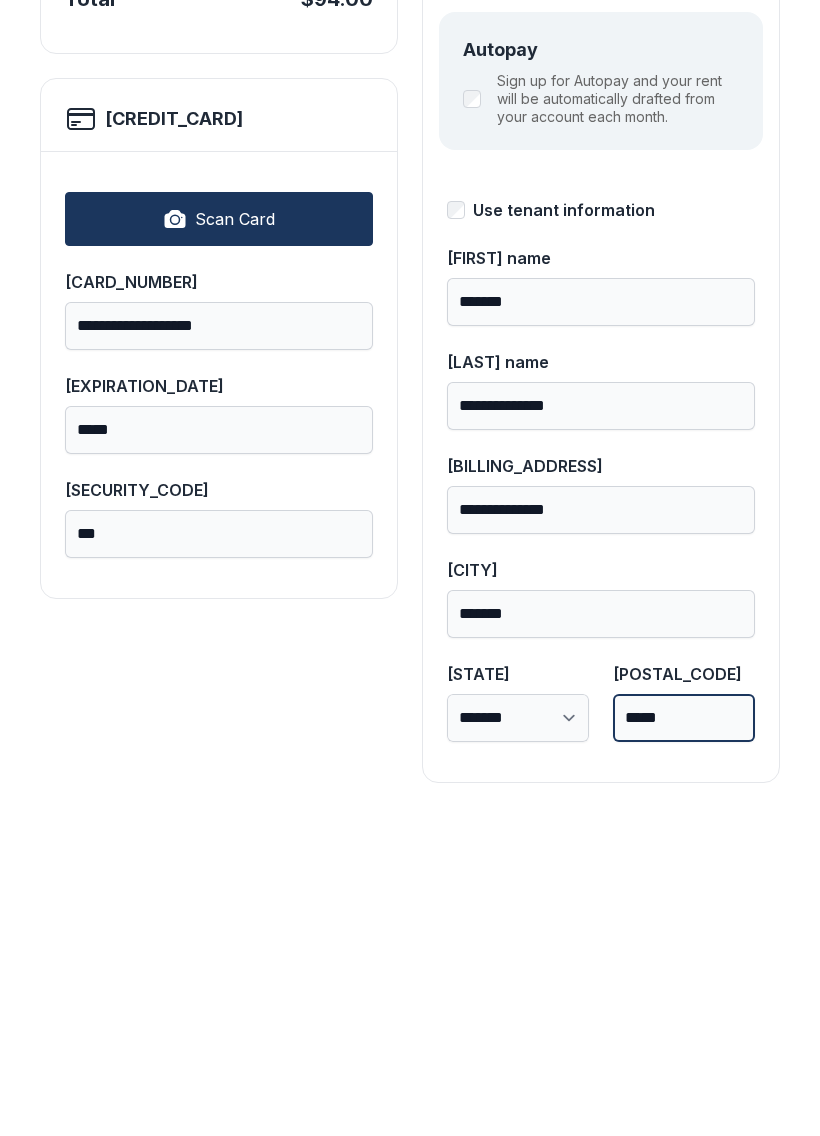 type on "*****" 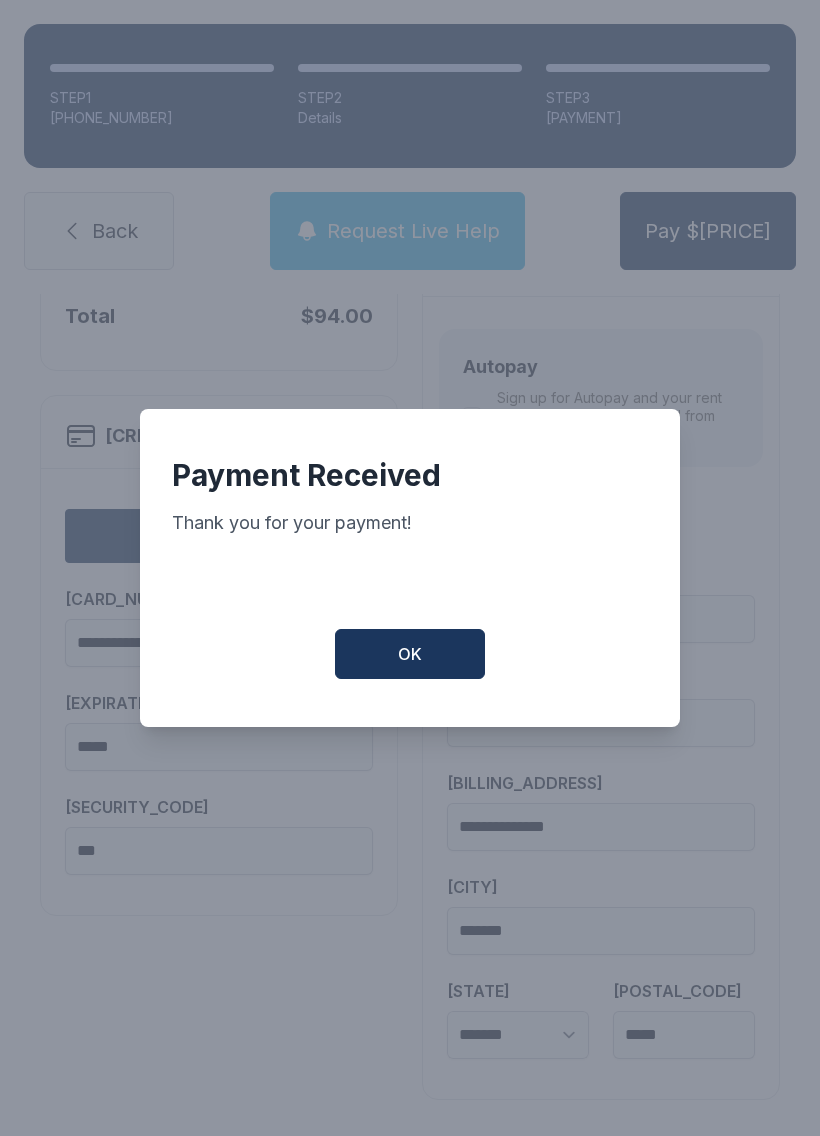 click on "OK" at bounding box center [410, 654] 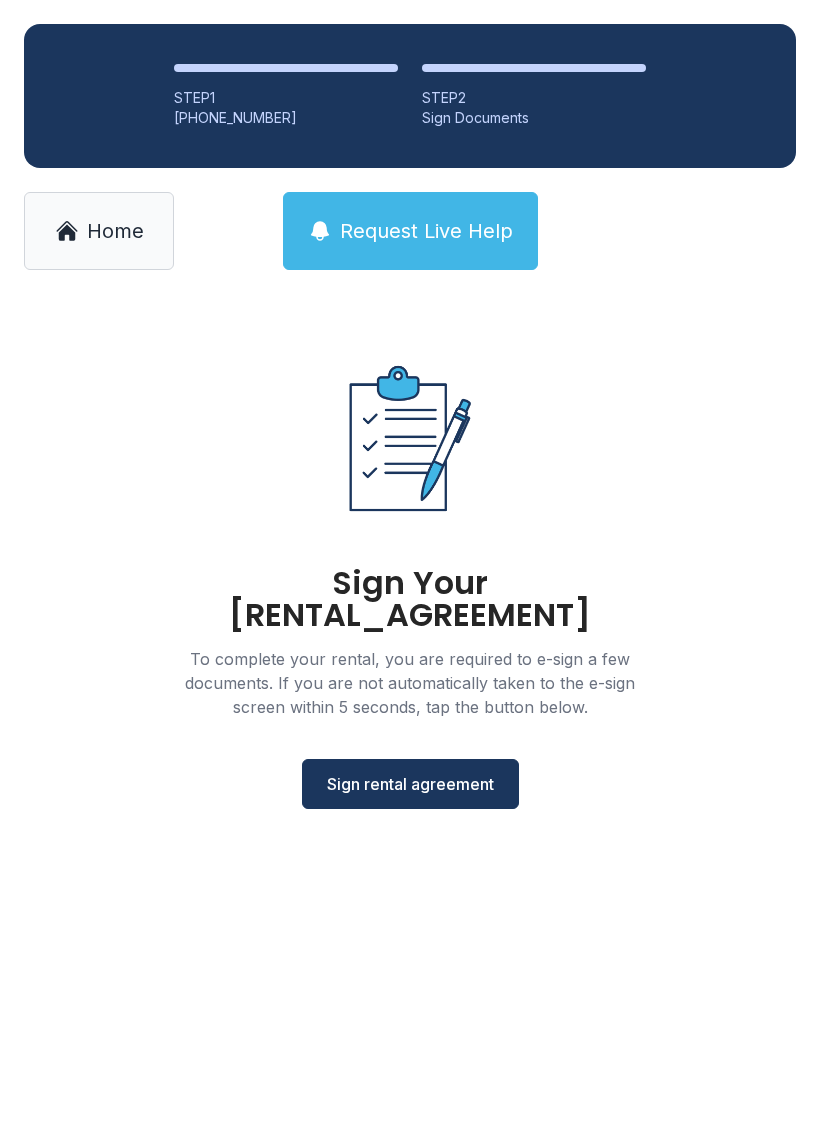 scroll, scrollTop: 0, scrollLeft: 0, axis: both 